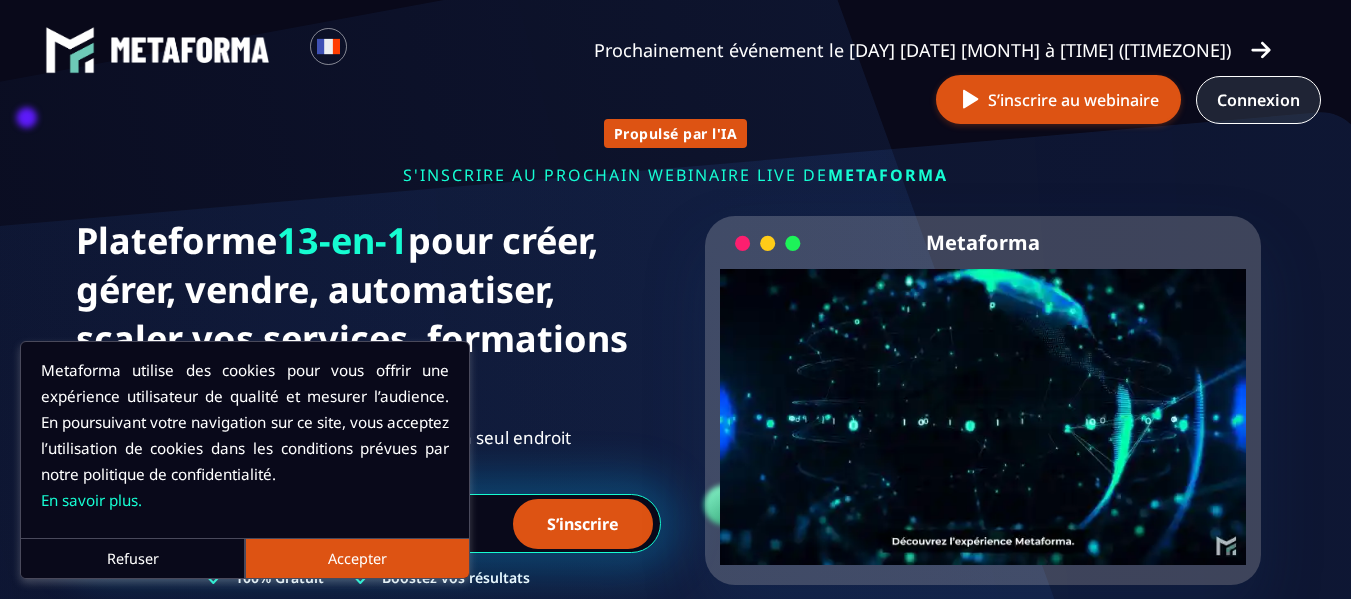 scroll, scrollTop: 0, scrollLeft: 0, axis: both 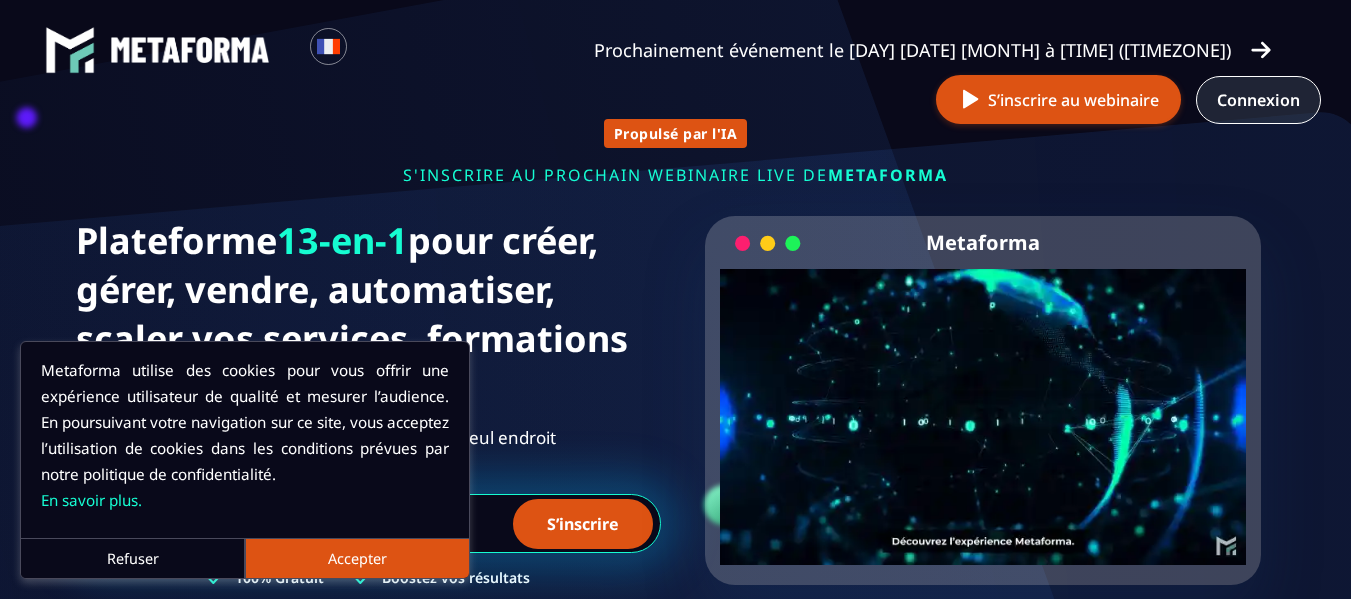 click on "Connexion" at bounding box center [1258, 100] 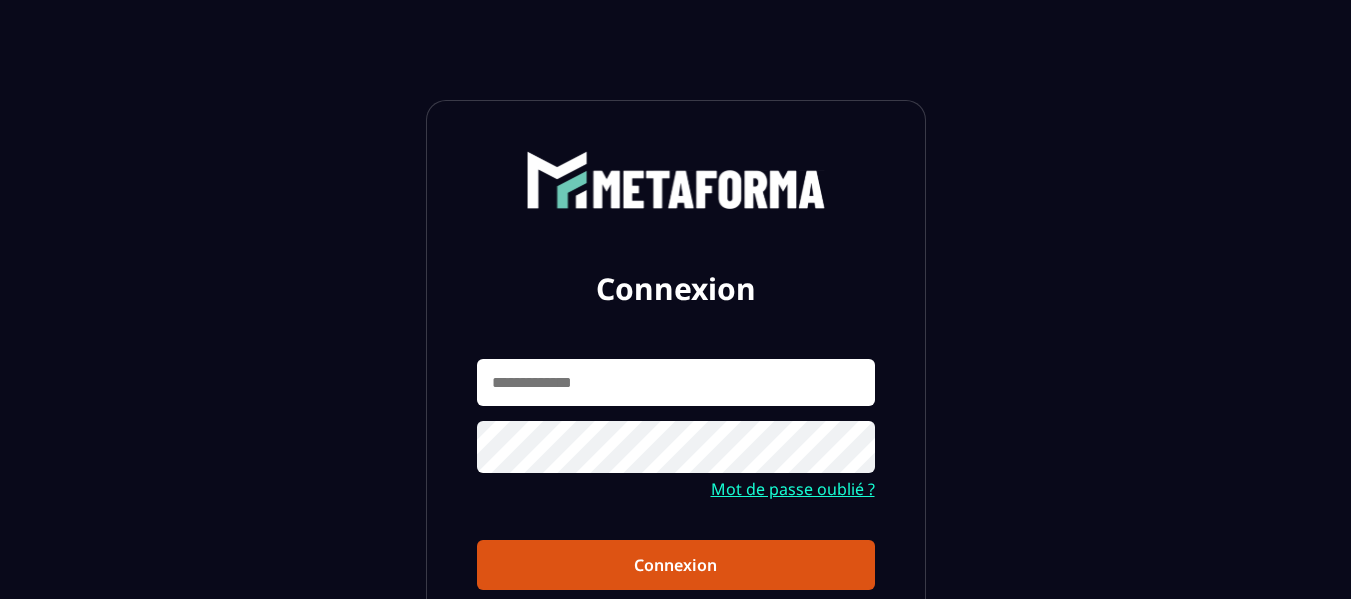 scroll, scrollTop: 0, scrollLeft: 0, axis: both 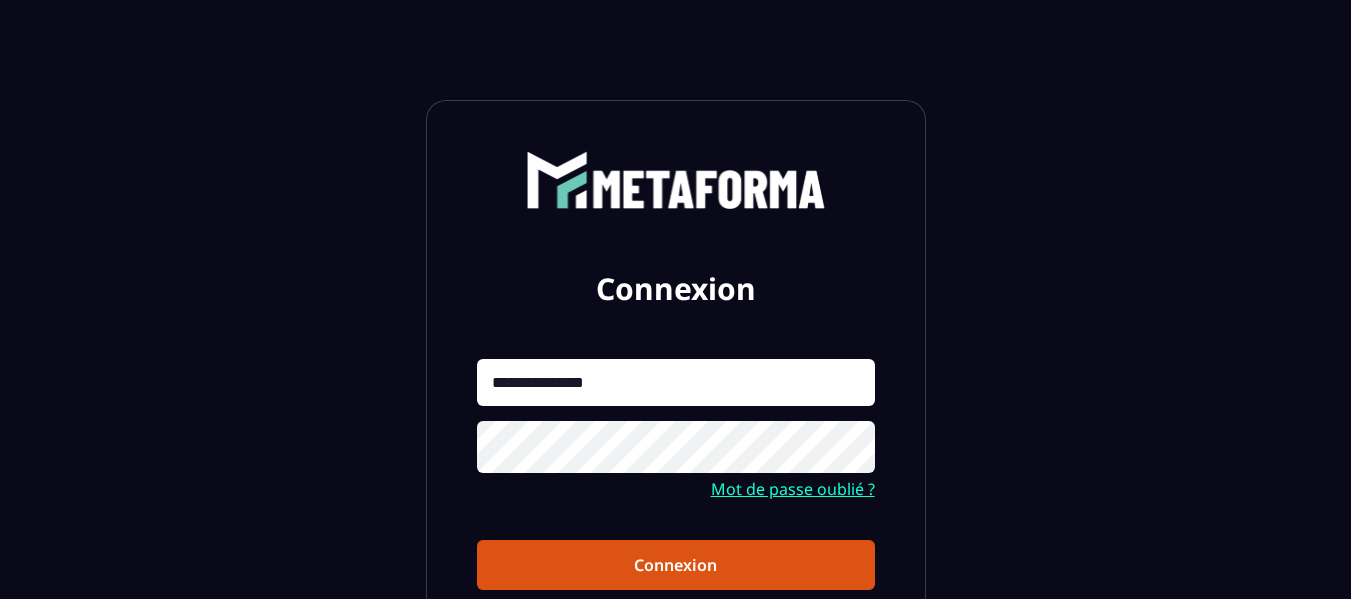 type on "**********" 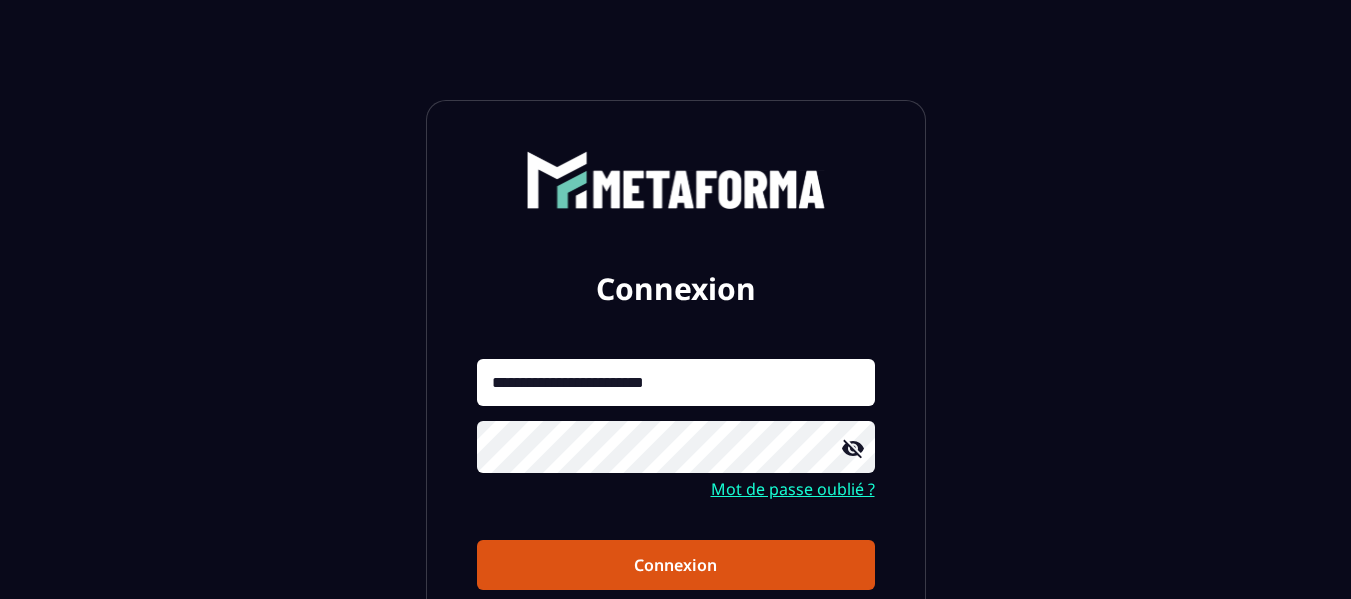 click 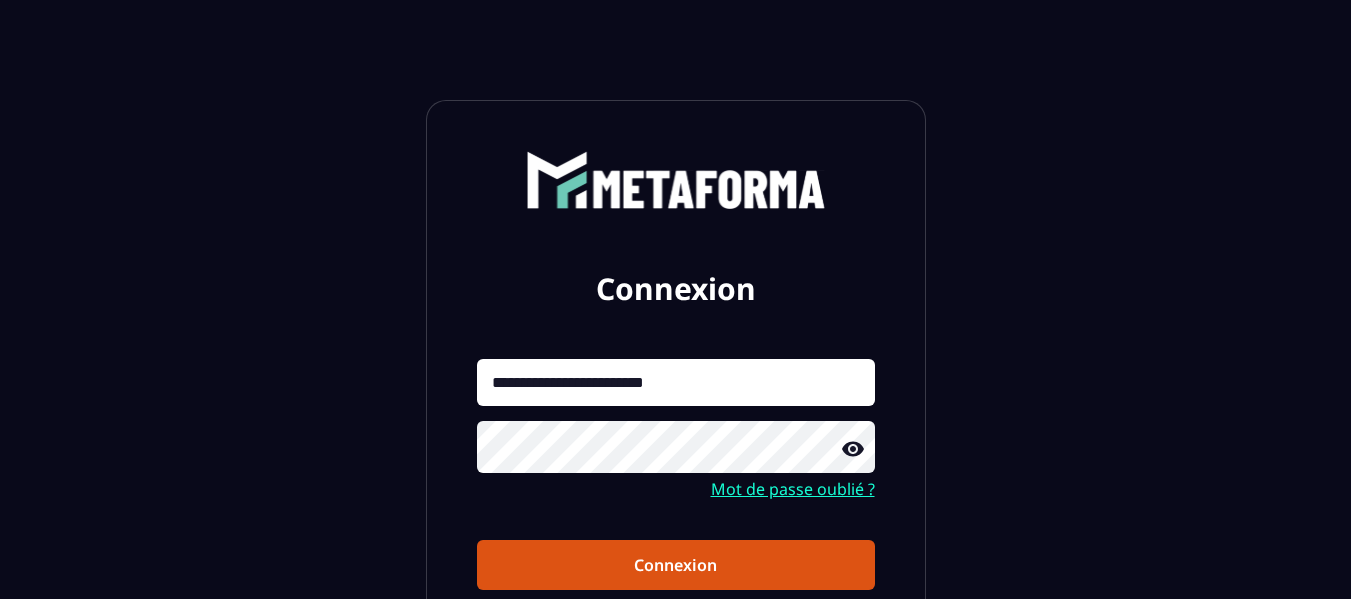click 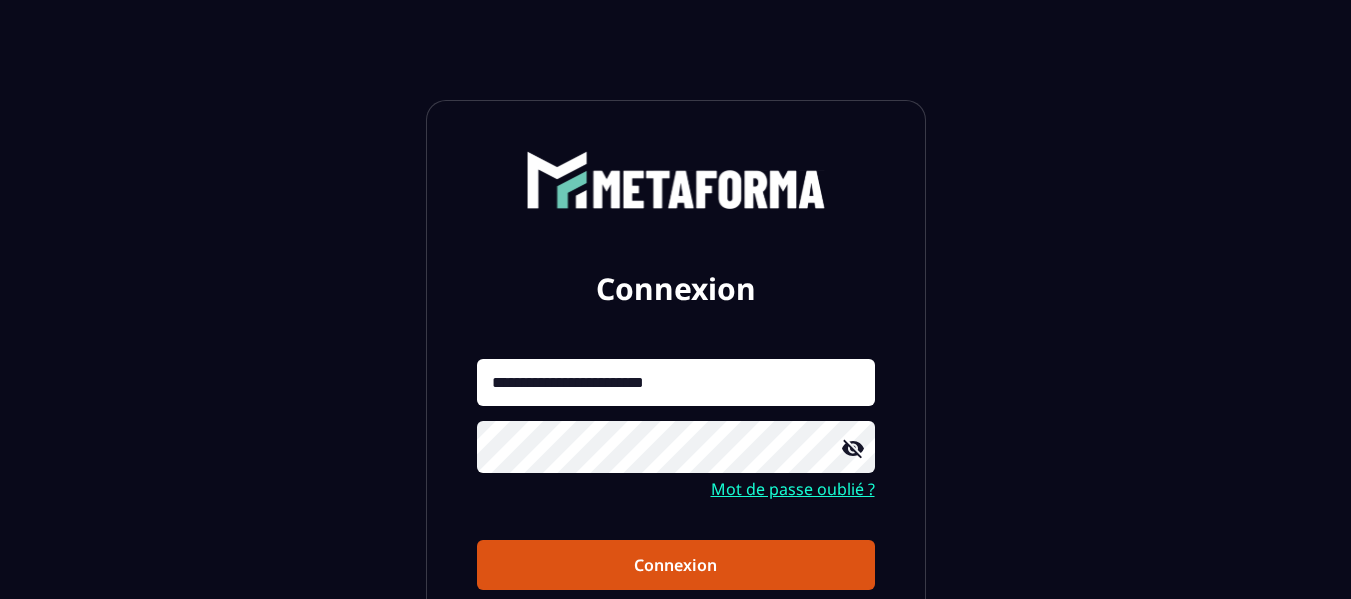 click on "Connexion" at bounding box center (676, 565) 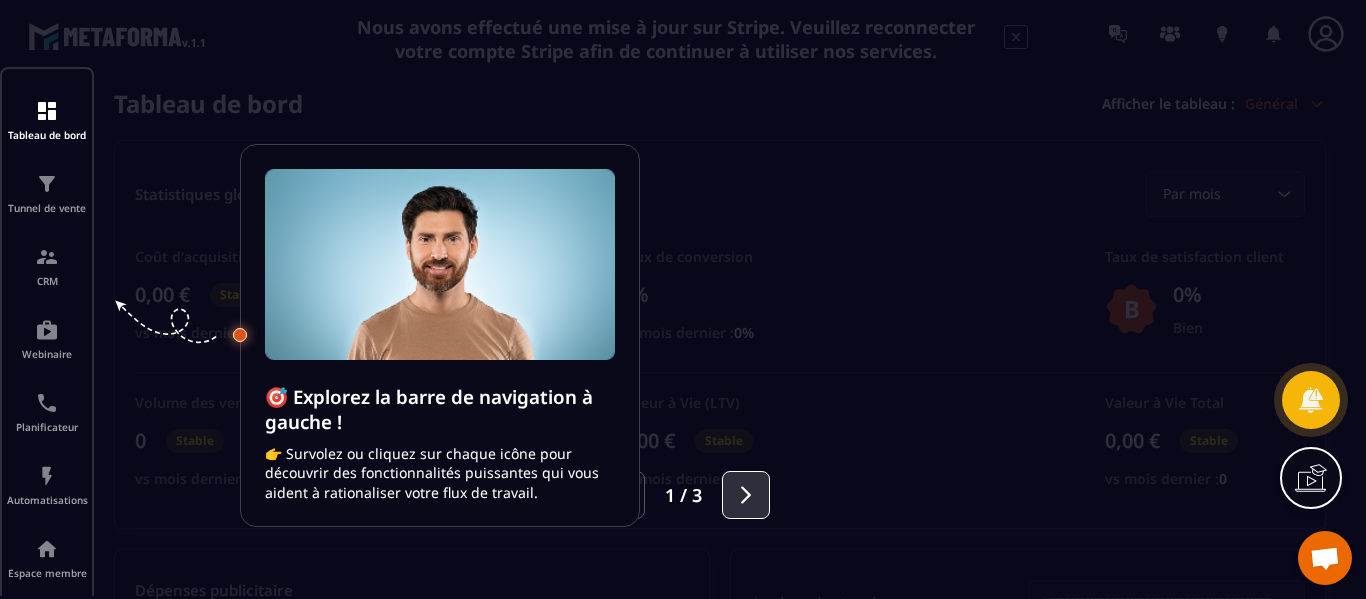 click at bounding box center (746, 495) 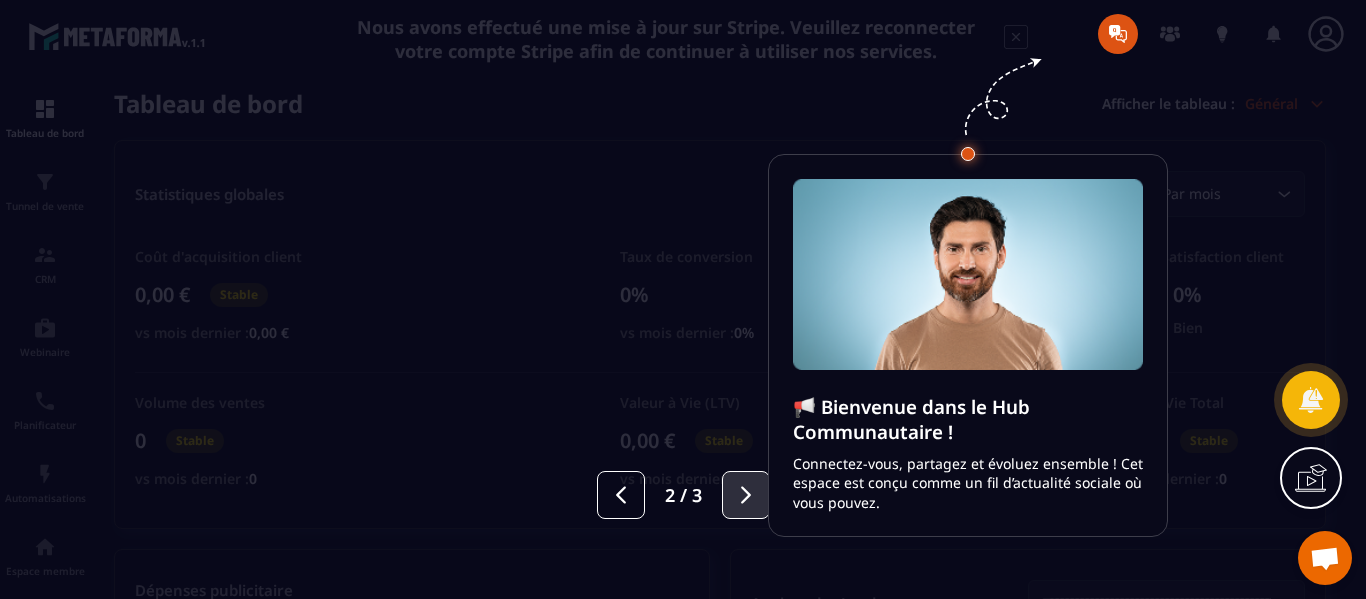 click 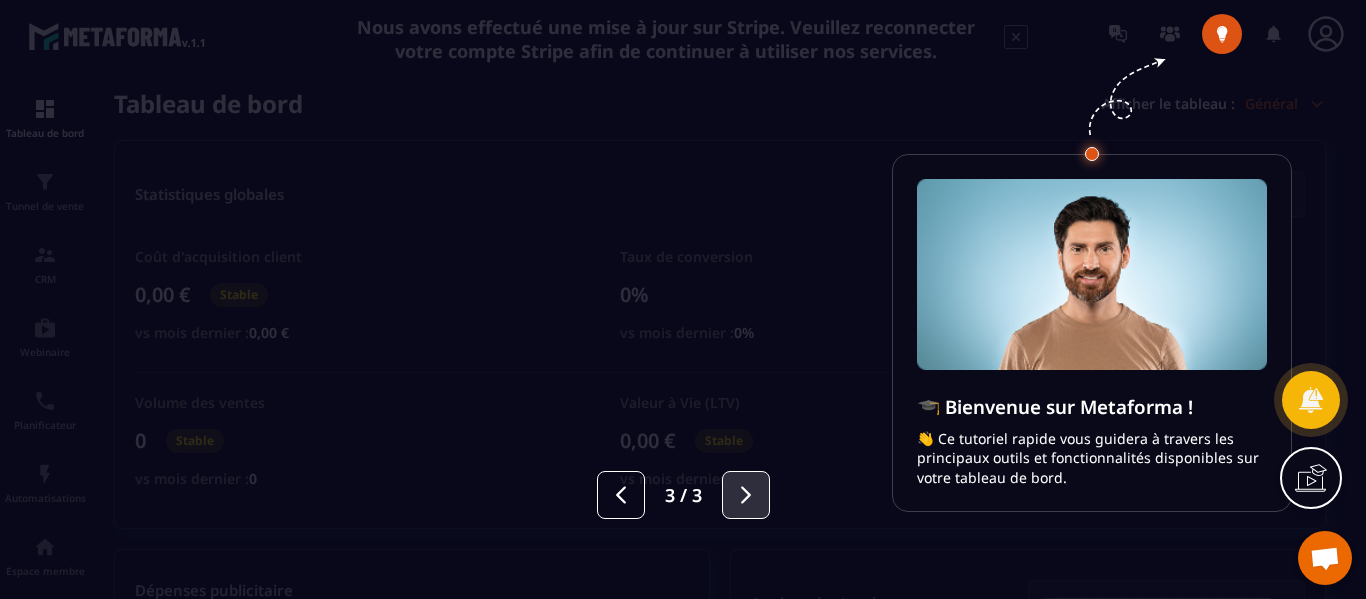 click 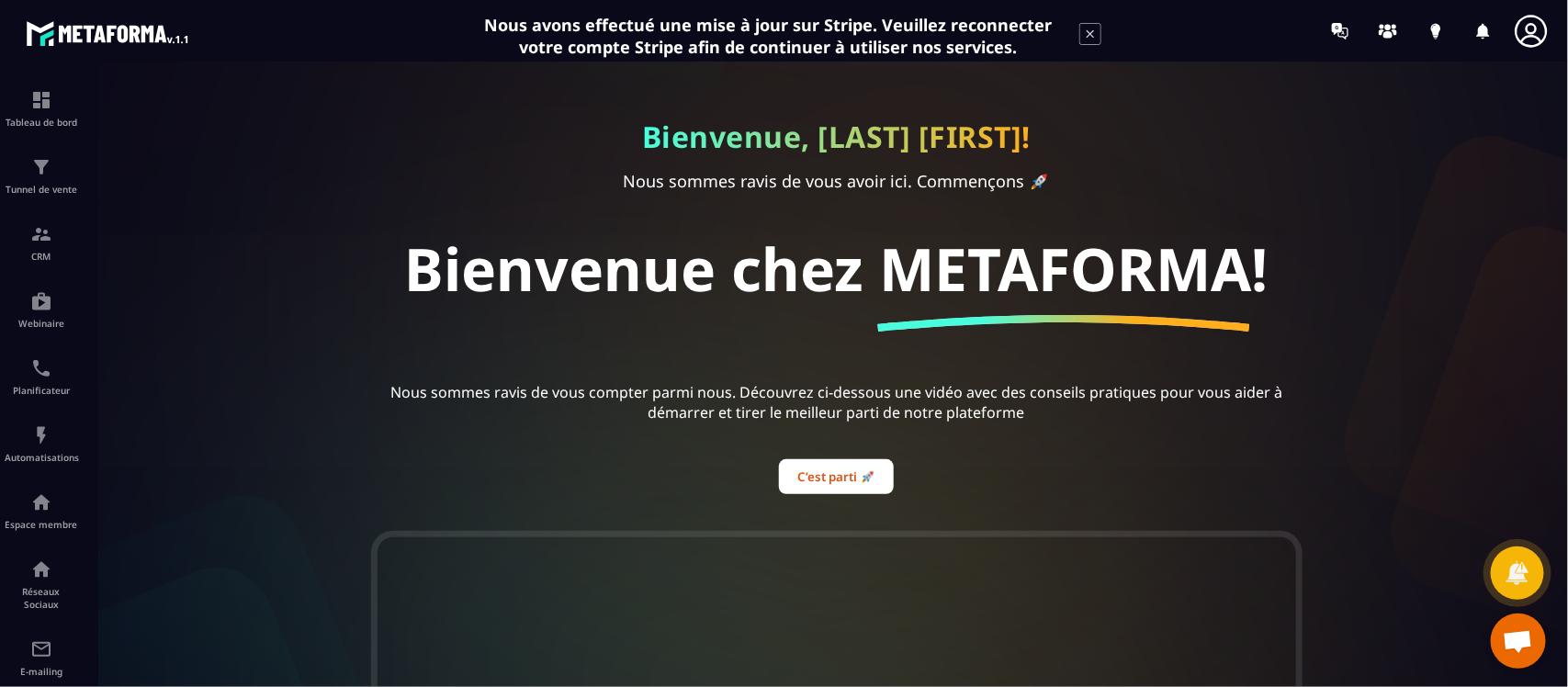 drag, startPoint x: 1254, startPoint y: 1, endPoint x: 439, endPoint y: 115, distance: 822.9344 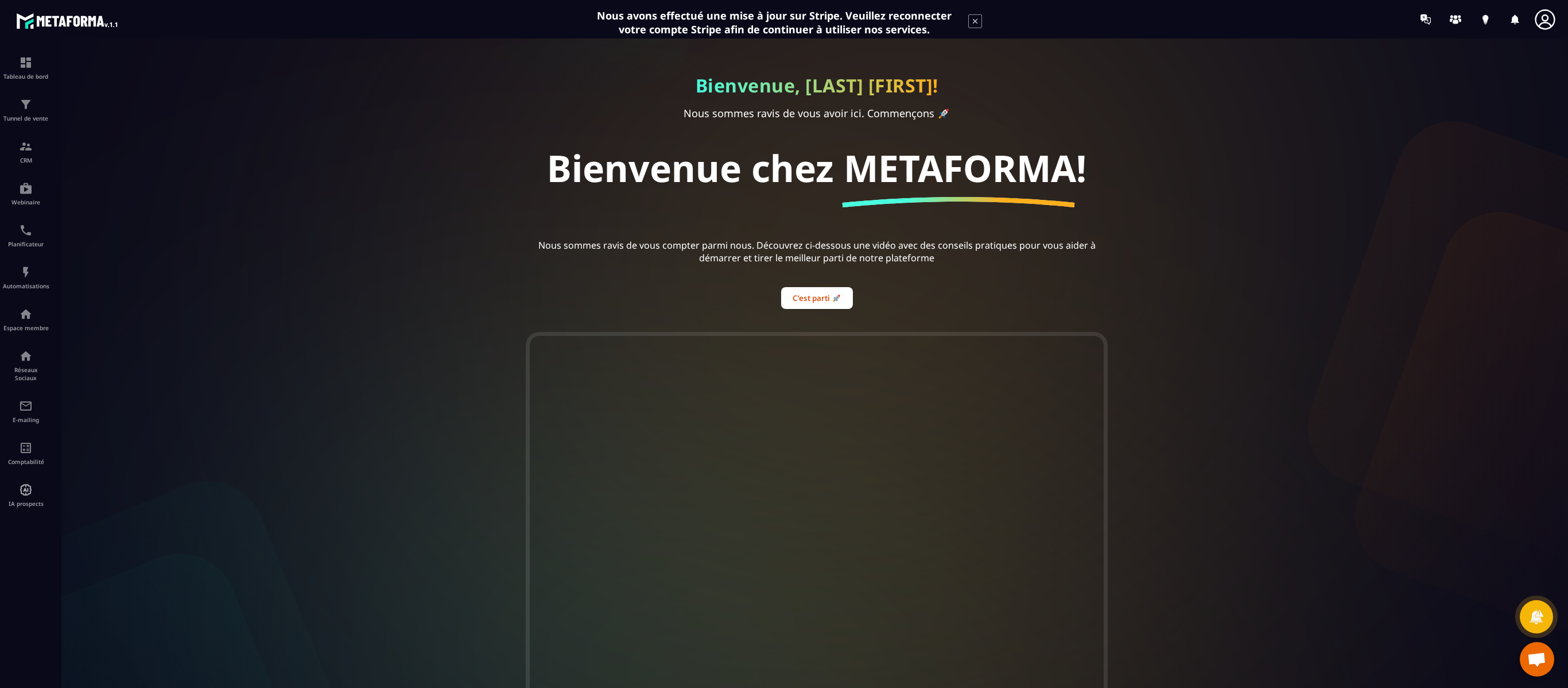 drag, startPoint x: 945, startPoint y: 0, endPoint x: 374, endPoint y: 384, distance: 688.111 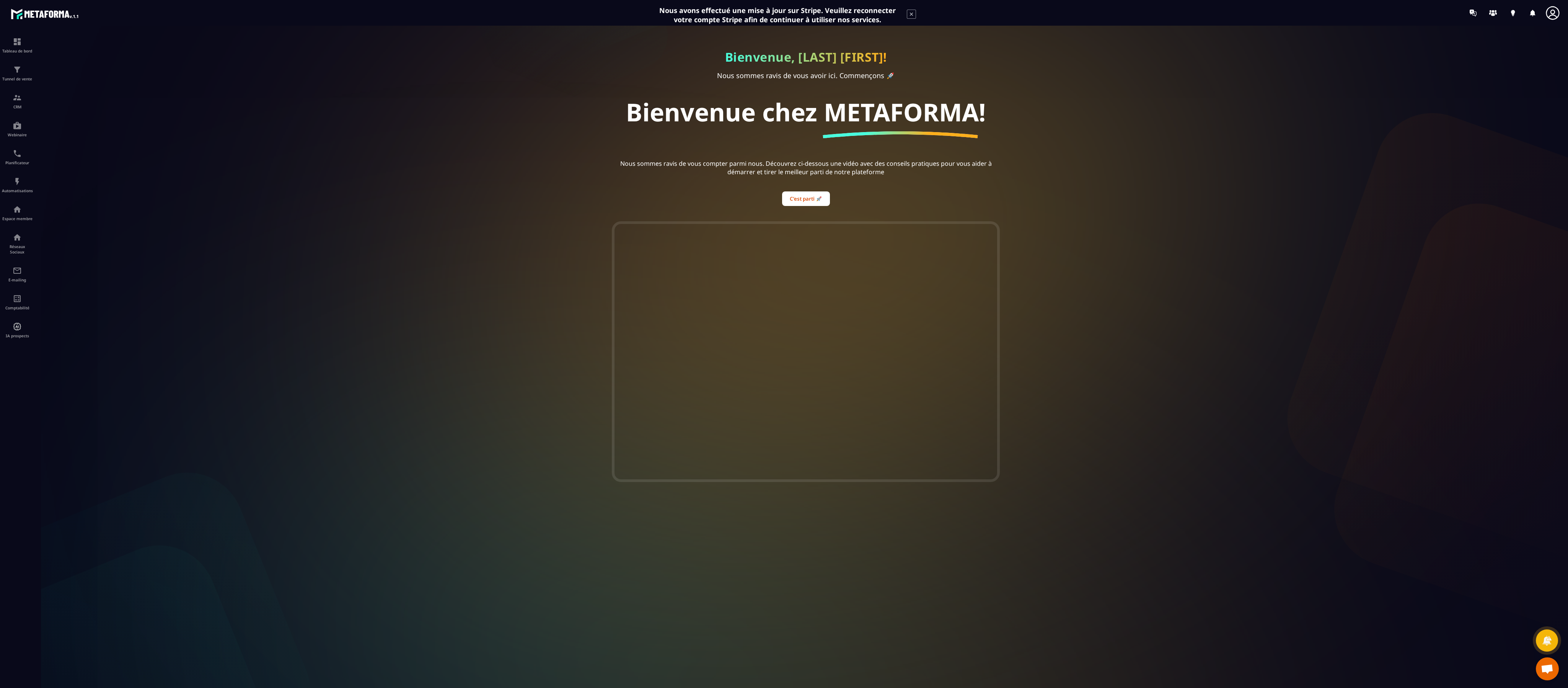 drag, startPoint x: 1012, startPoint y: 0, endPoint x: 977, endPoint y: 617, distance: 617.9919 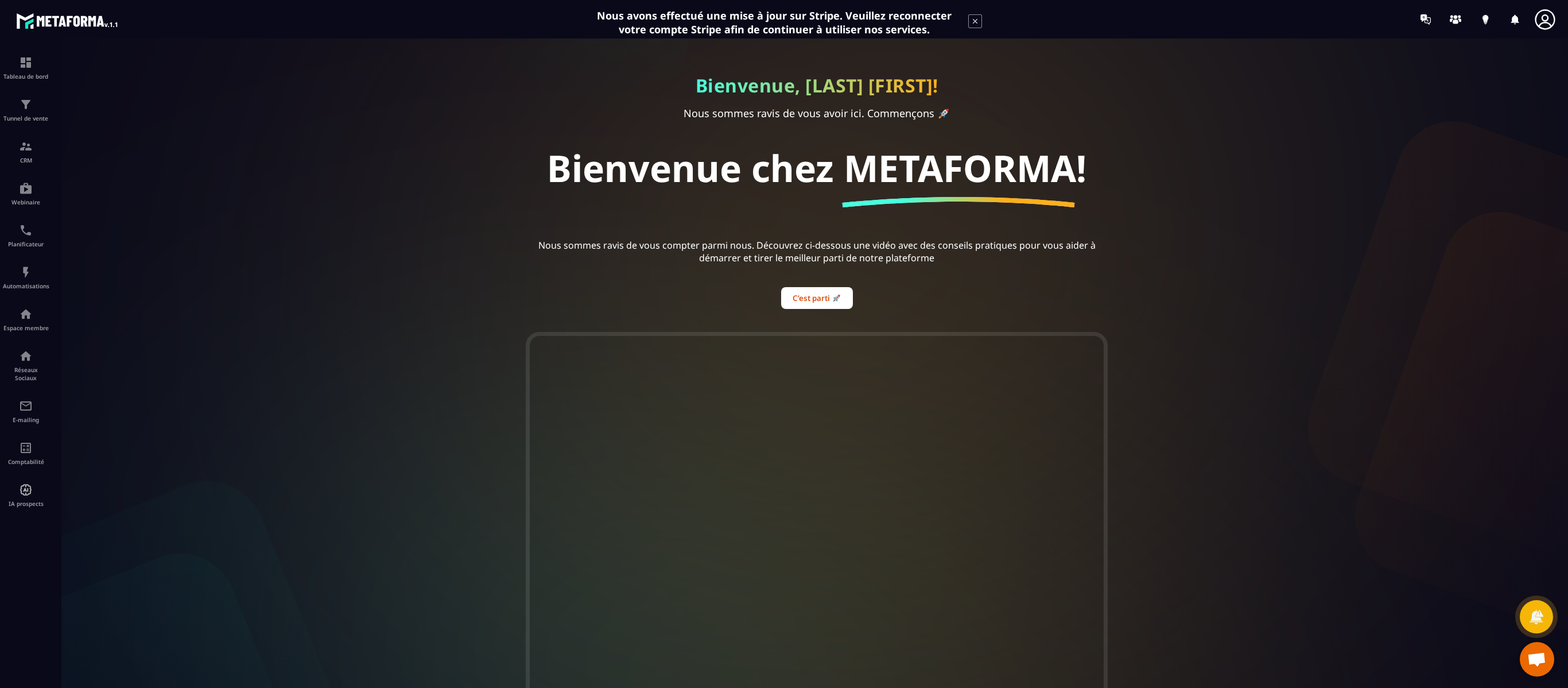 drag, startPoint x: 2237, startPoint y: 3, endPoint x: 428, endPoint y: 246, distance: 1825.2479 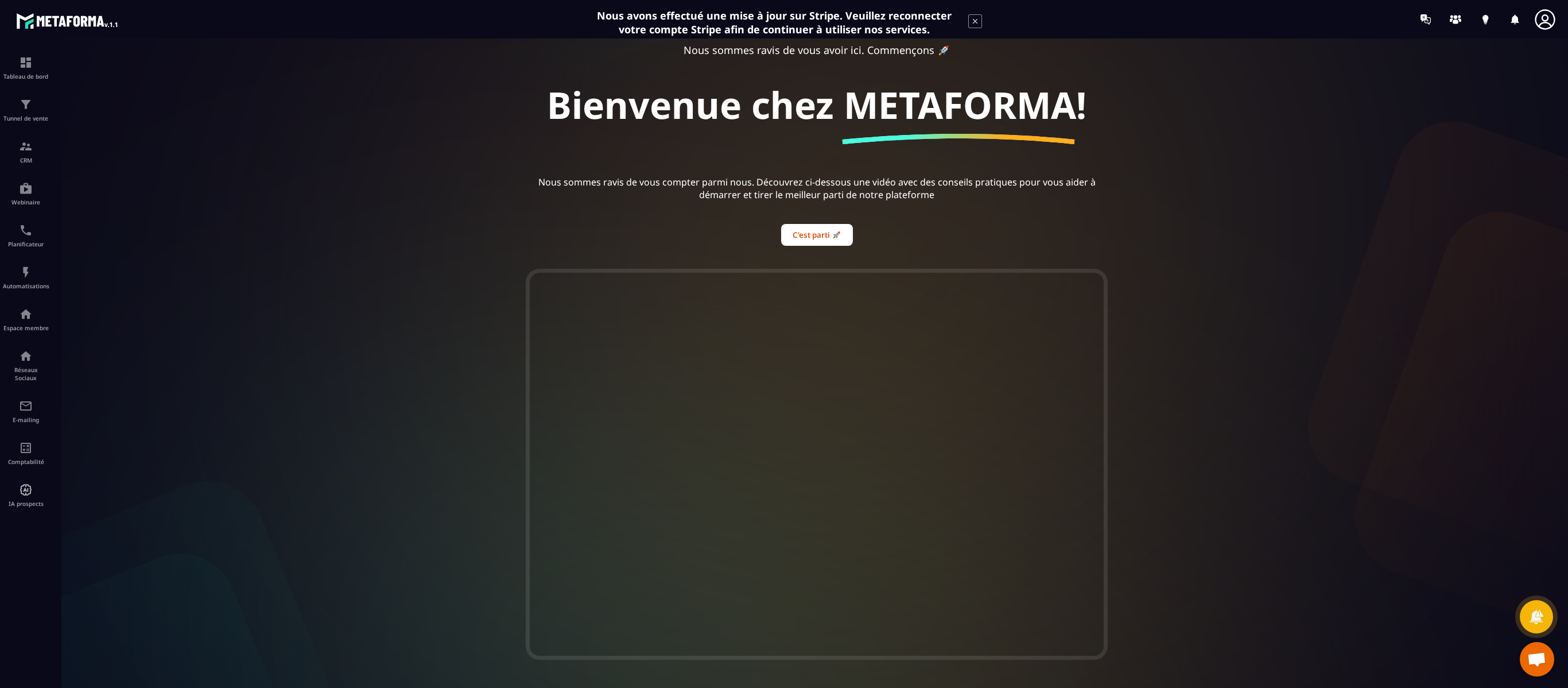 scroll, scrollTop: 0, scrollLeft: 0, axis: both 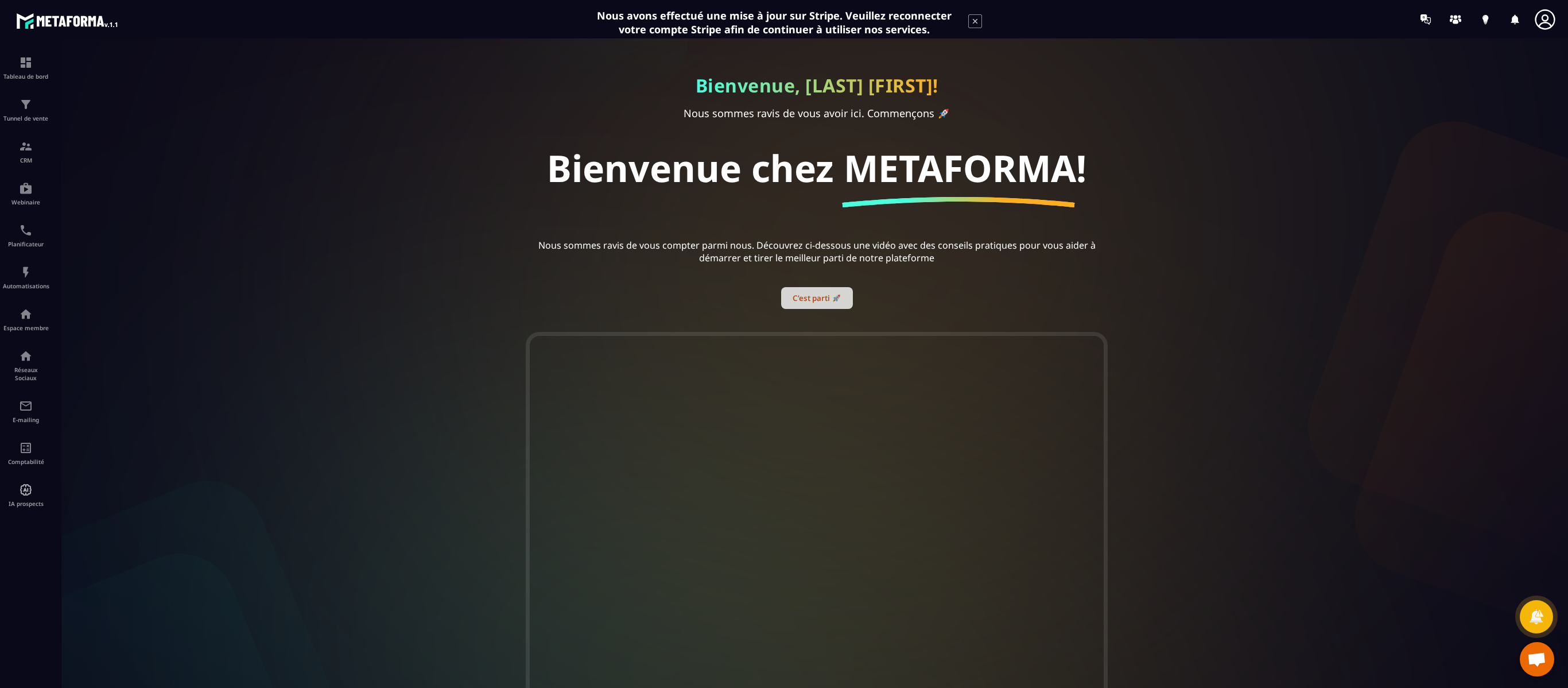 click on "C’est parti 🚀" at bounding box center [817, 298] 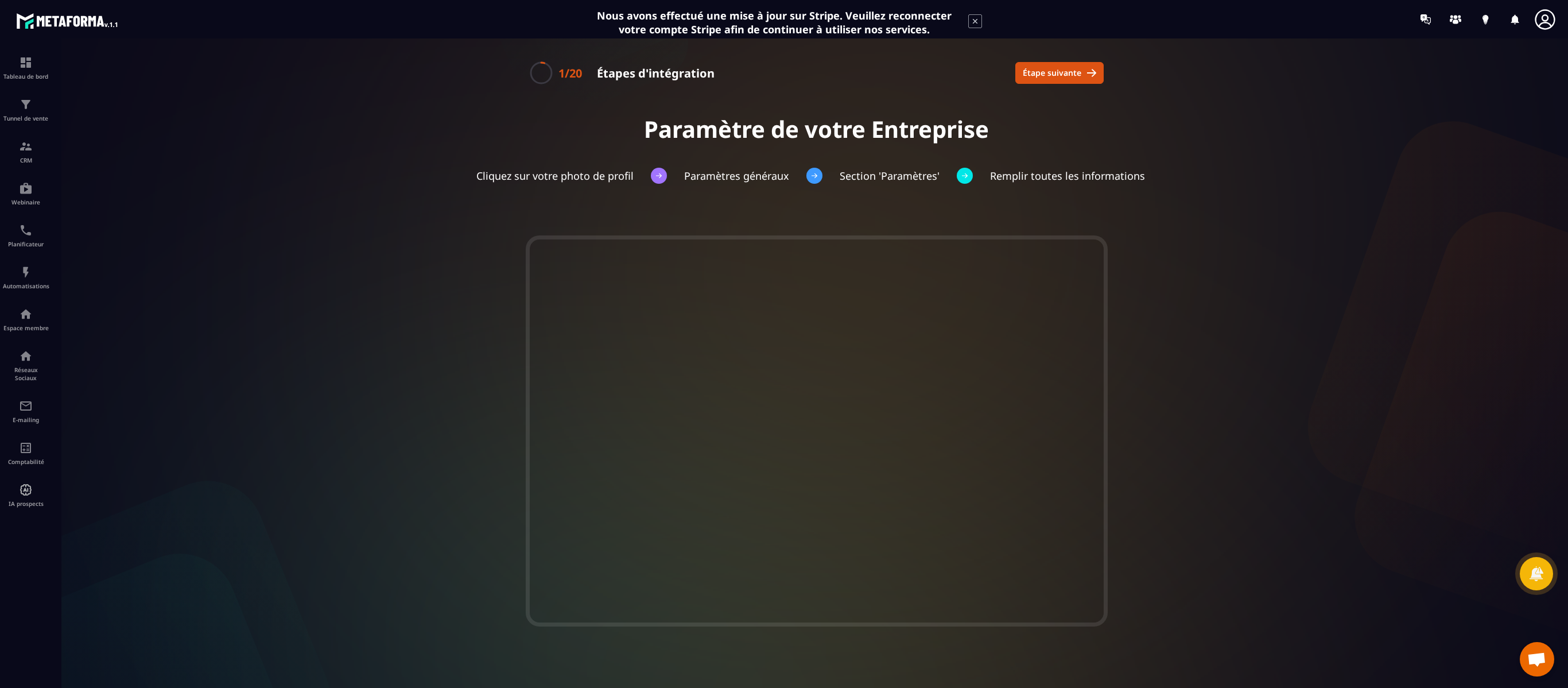 click 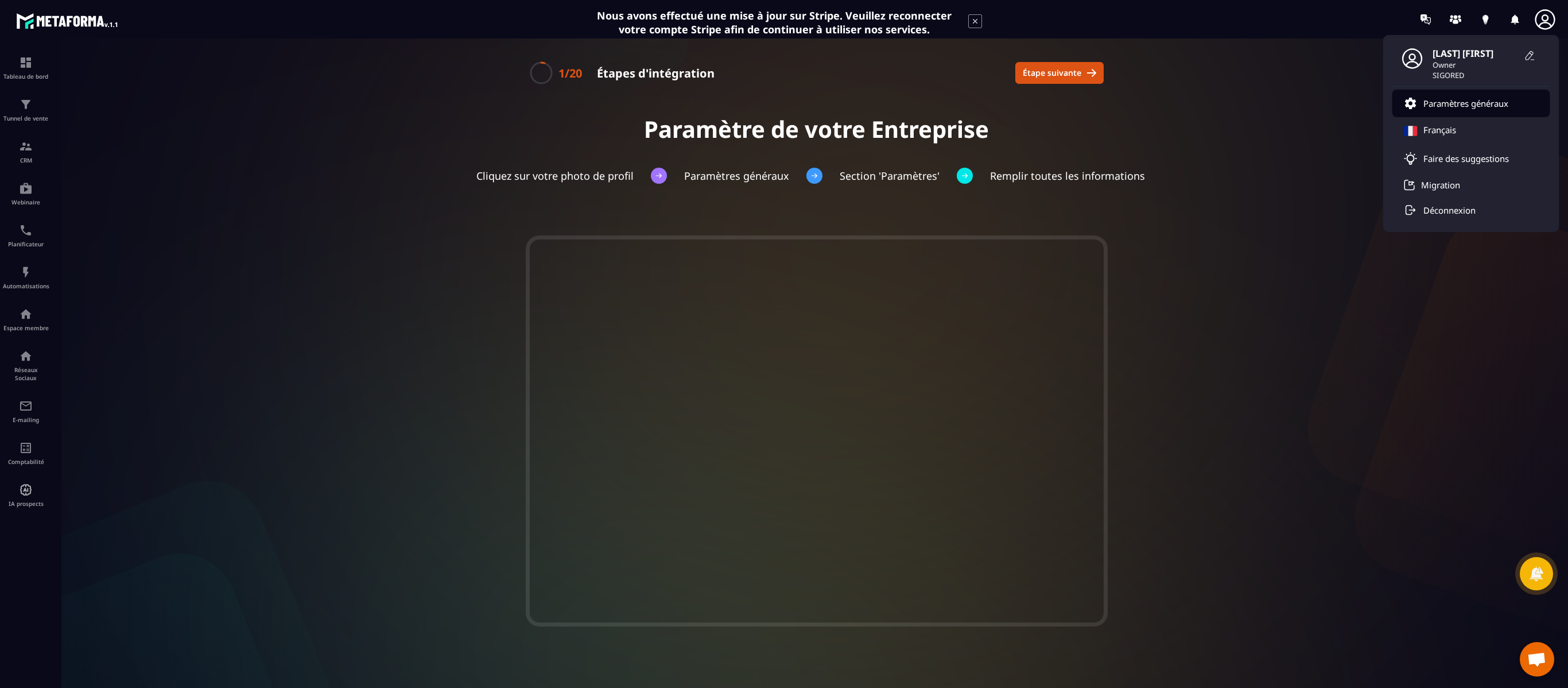 click on "Paramètres généraux" at bounding box center [1466, 103] 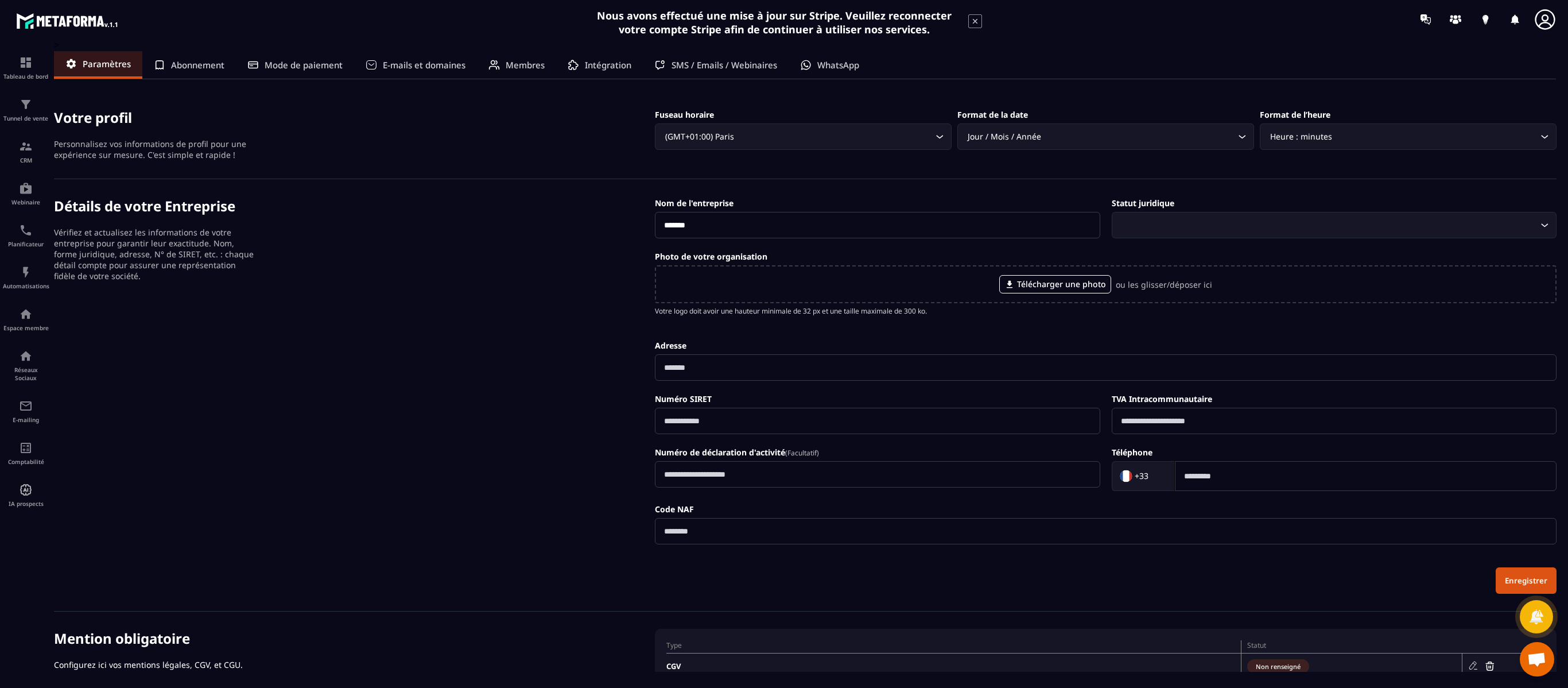 click on "*******" at bounding box center (877, 225) 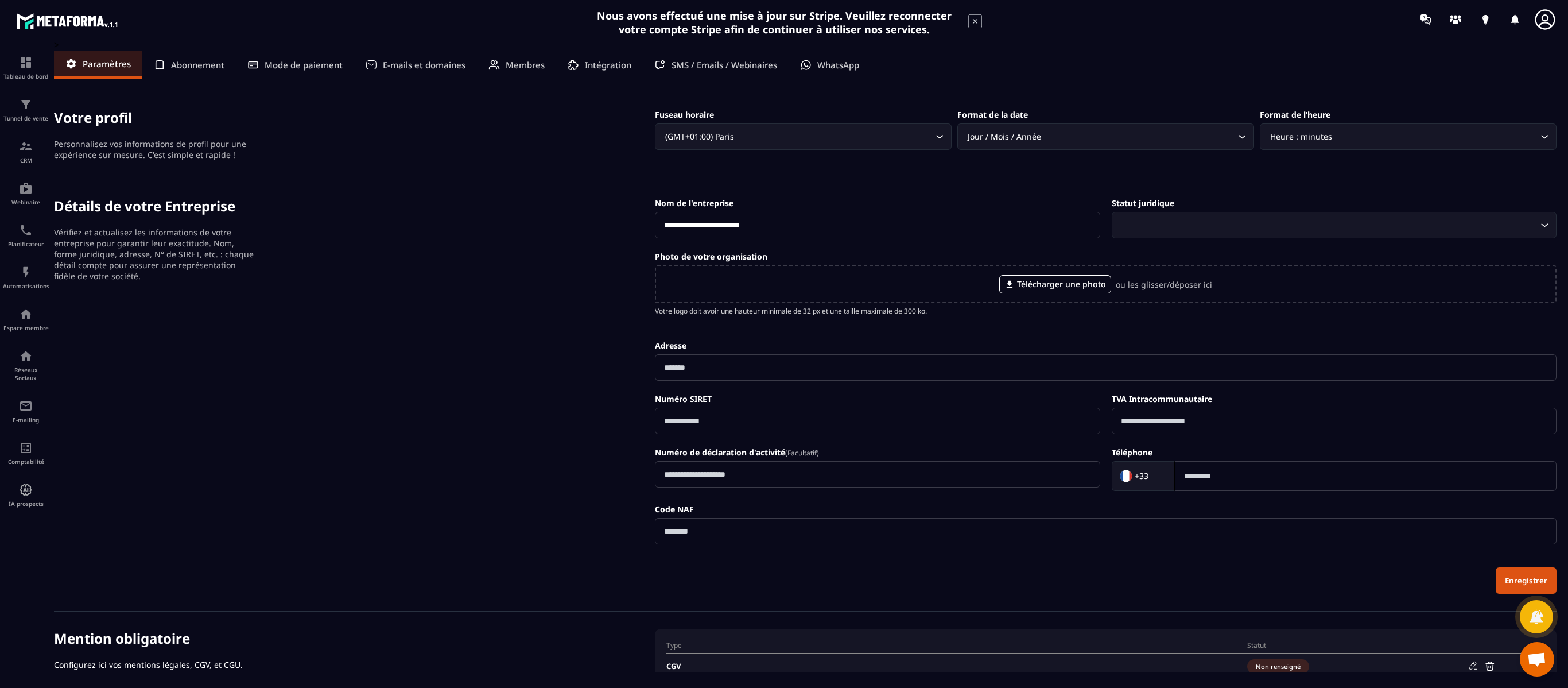 type on "**********" 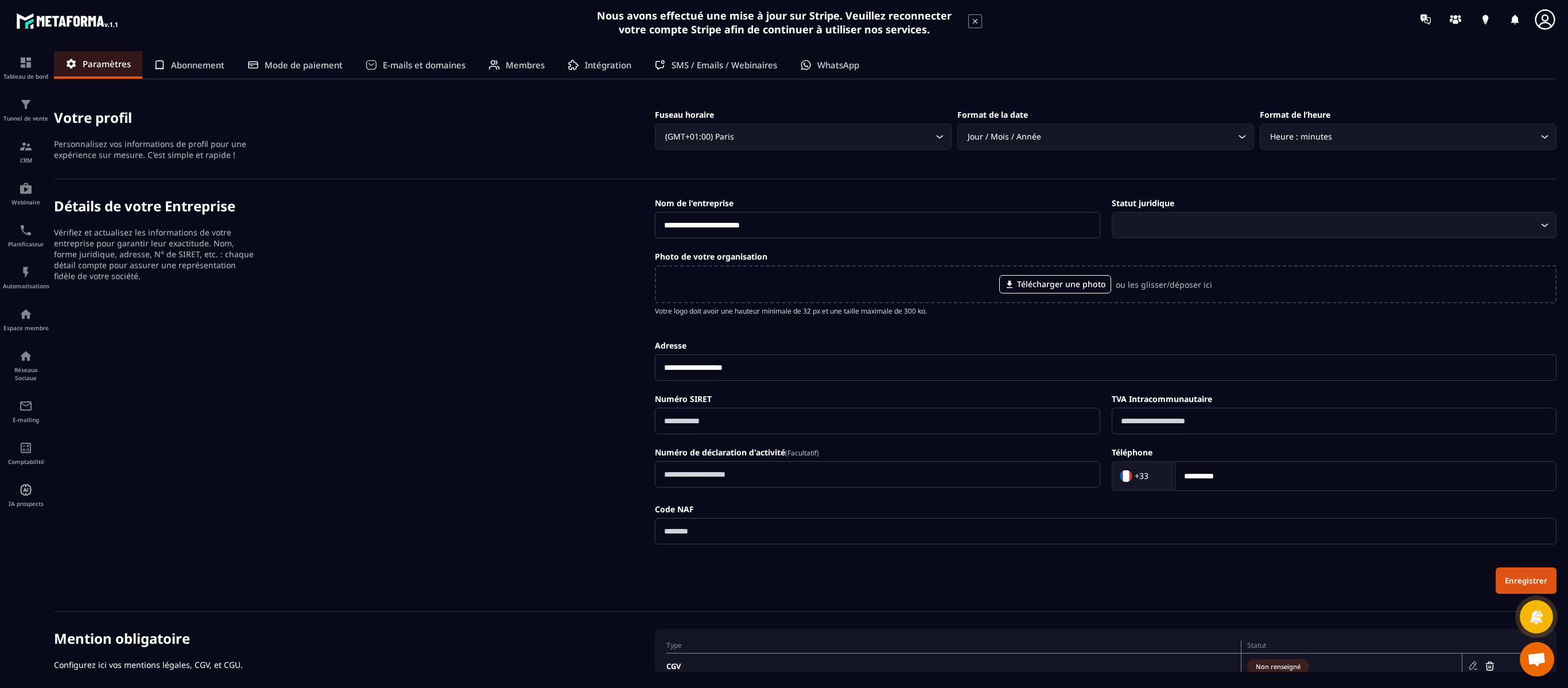type on "*********" 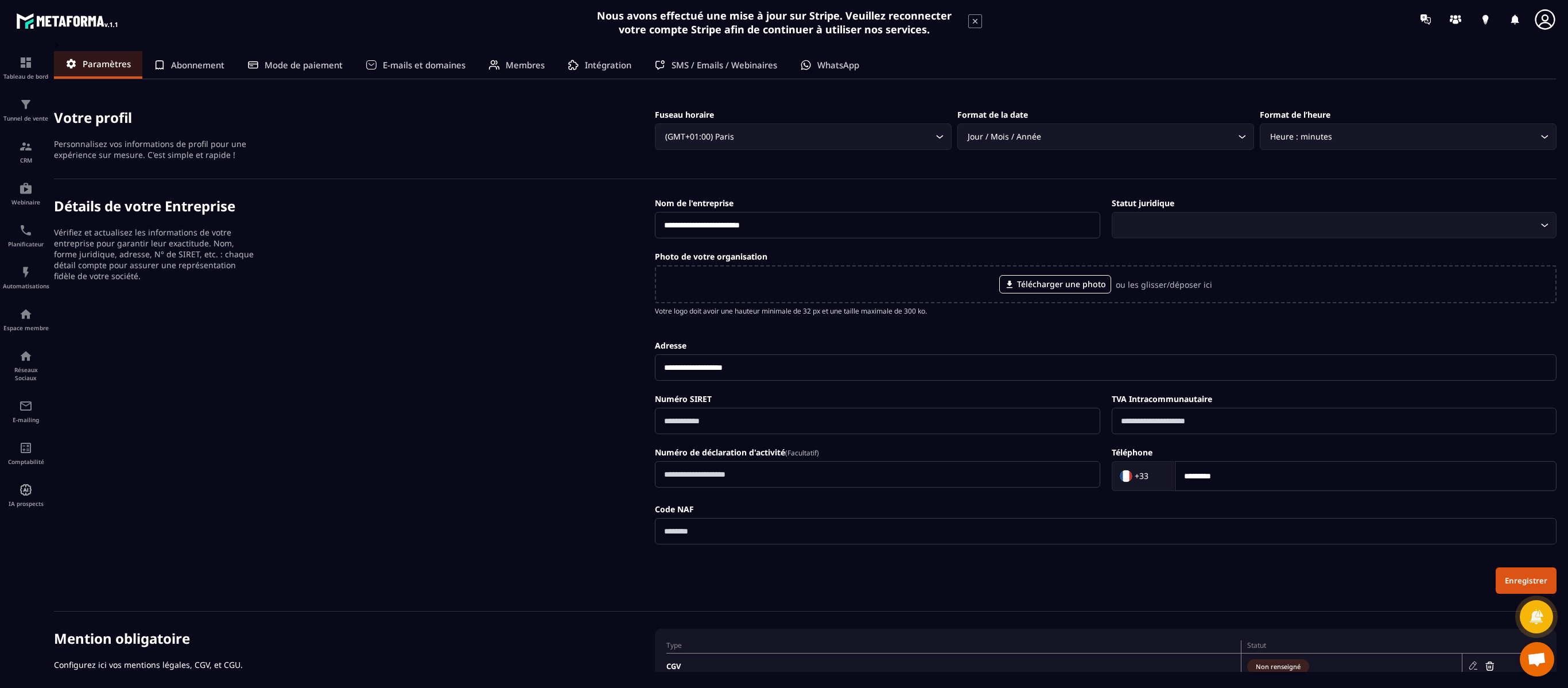click at bounding box center [877, 421] 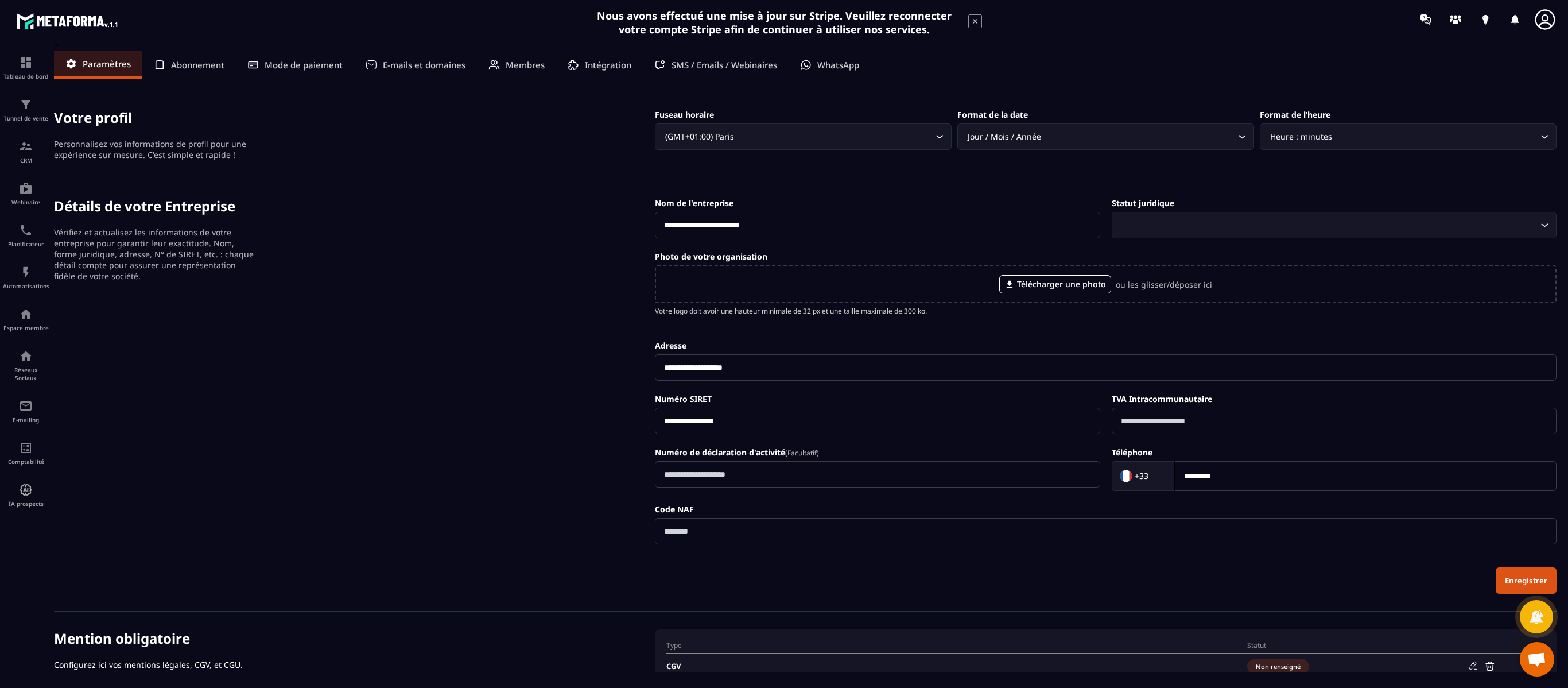 type on "**********" 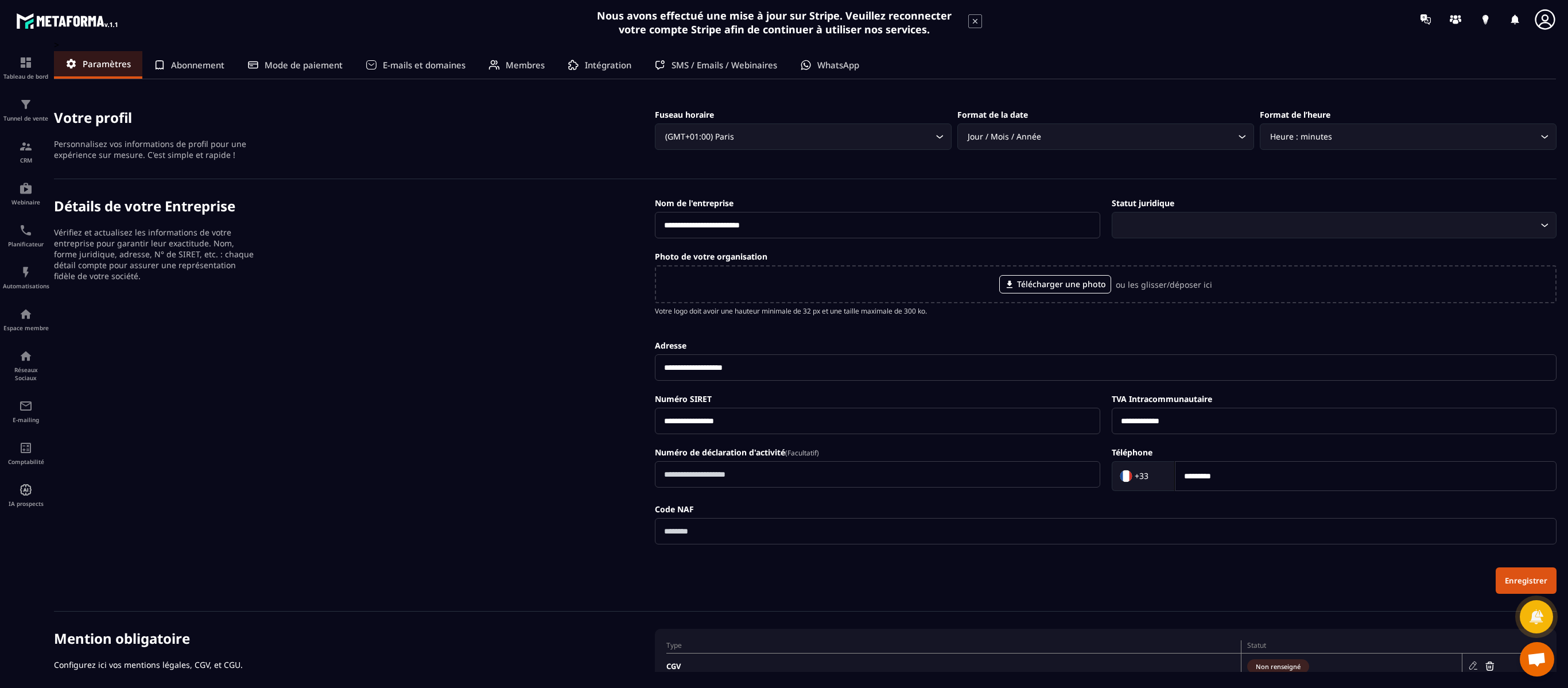 type on "**********" 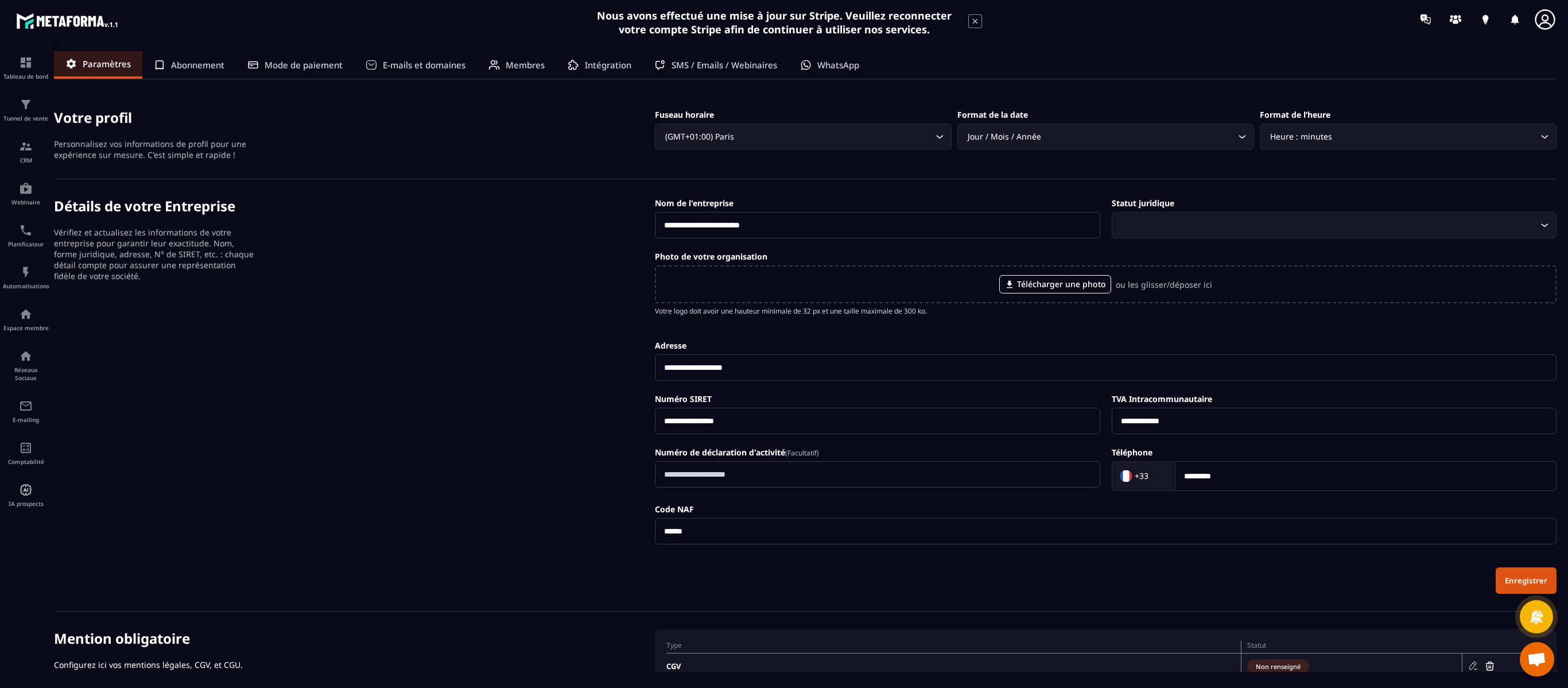 type on "******" 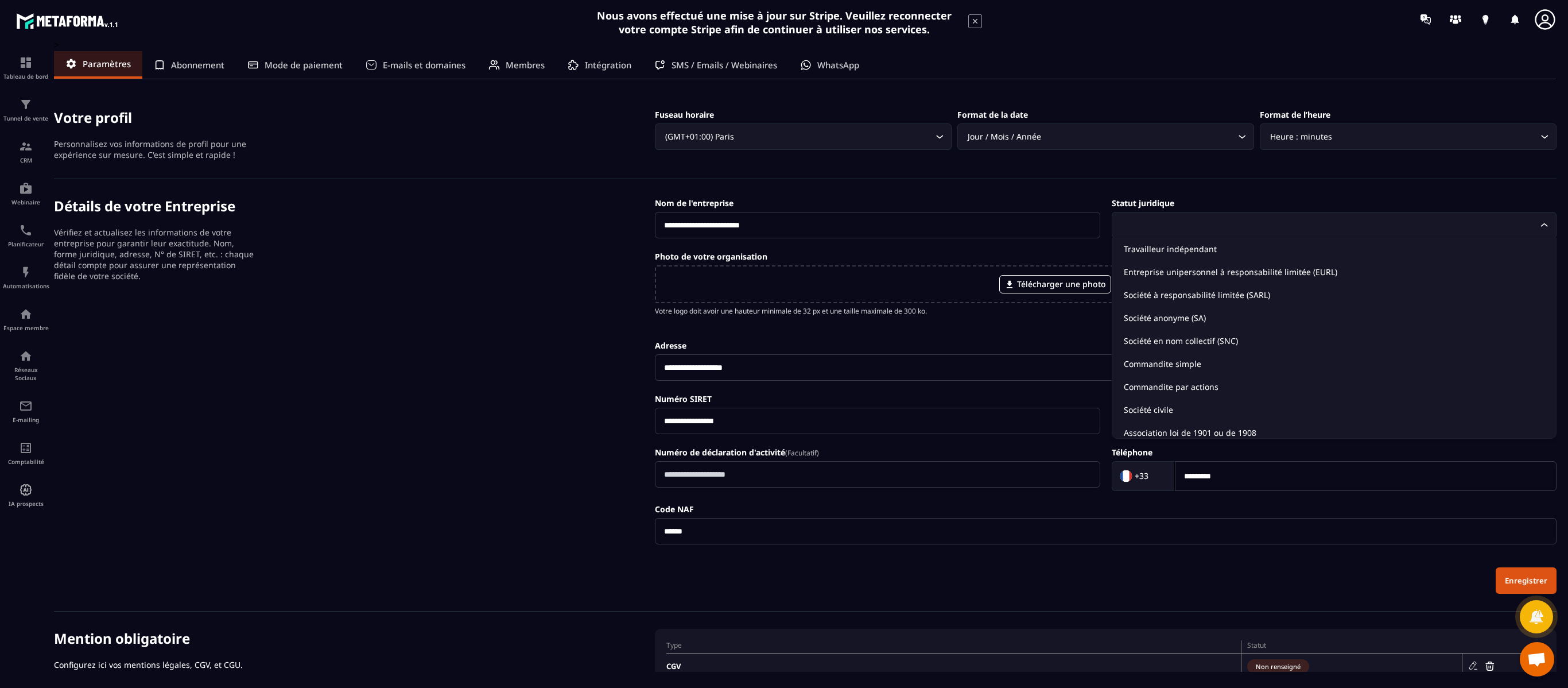 click 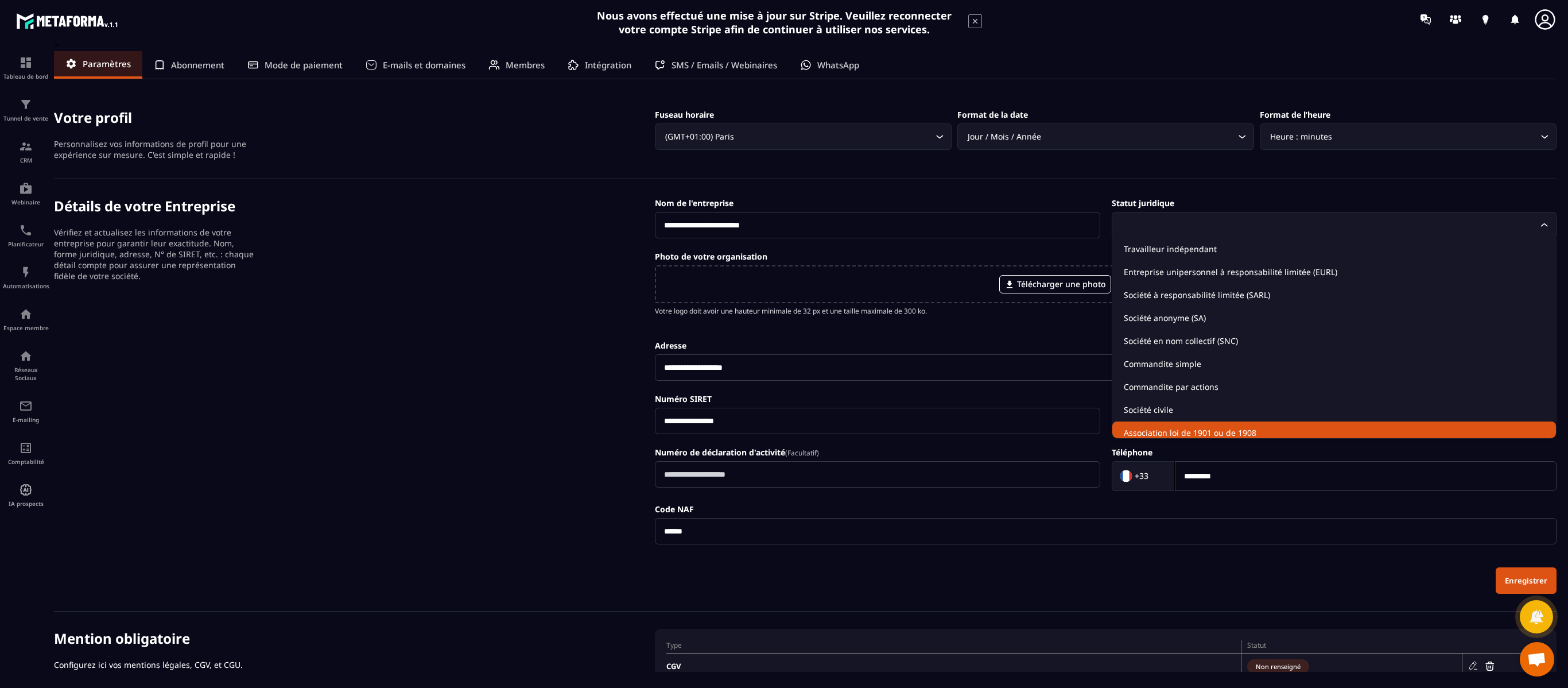 scroll, scrollTop: 6, scrollLeft: 0, axis: vertical 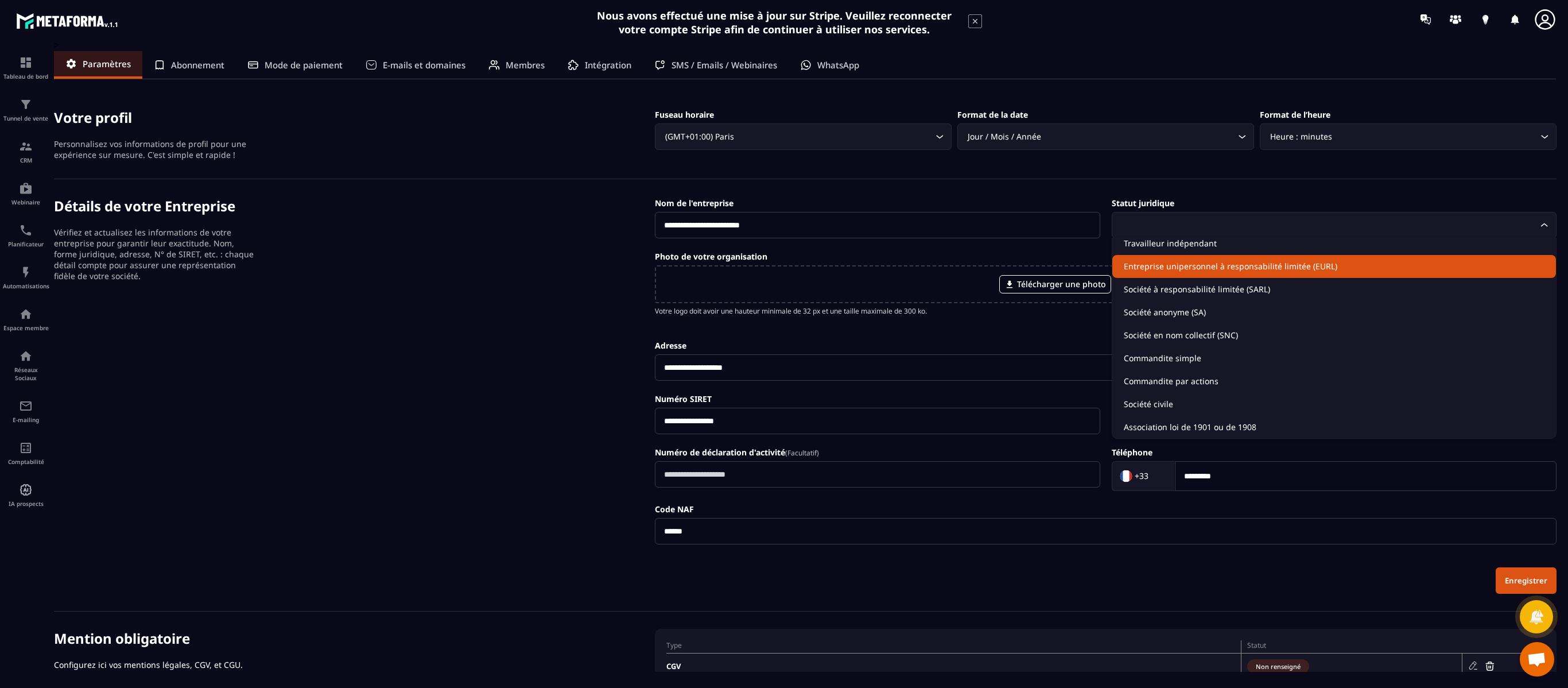 click on "Entreprise unipersonnel à responsabilité limitée (EURL)" 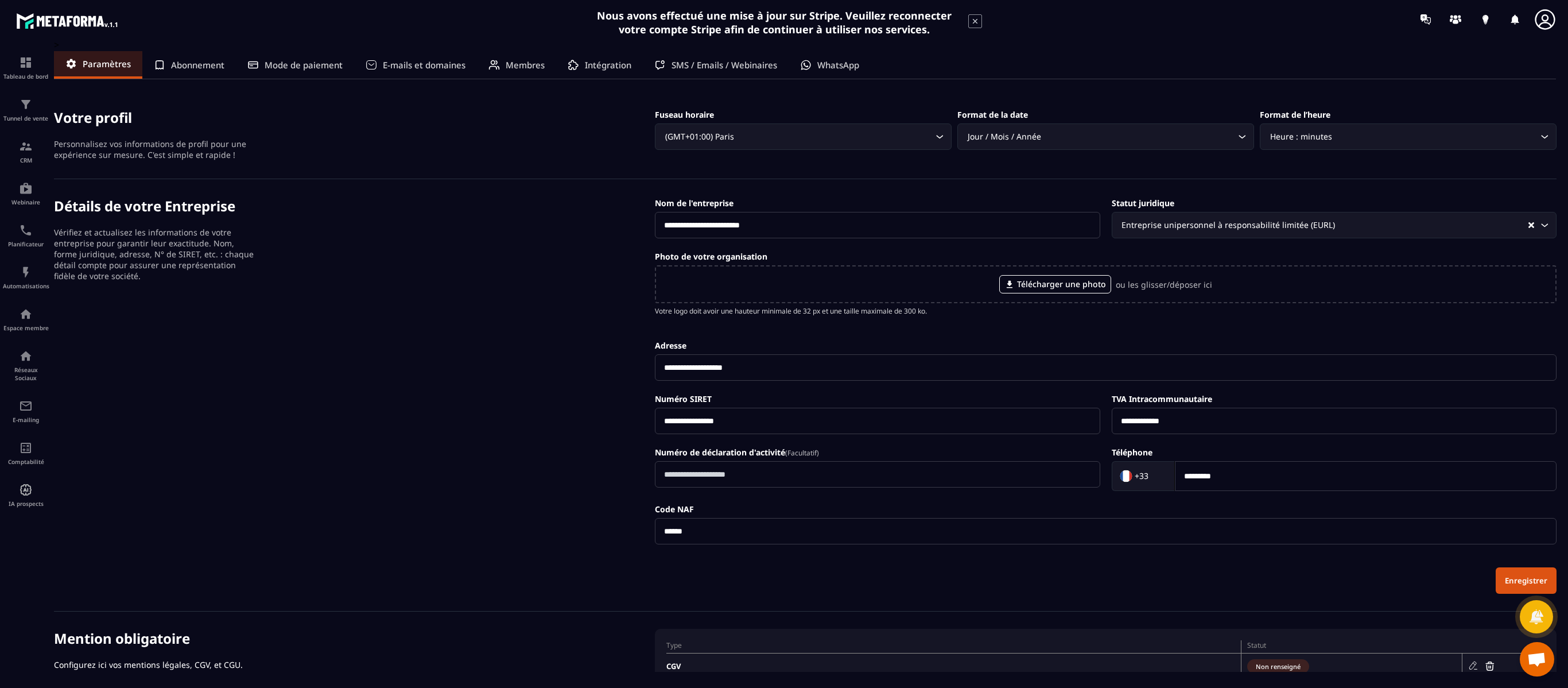 click on "Enregistrer" at bounding box center [1526, 581] 